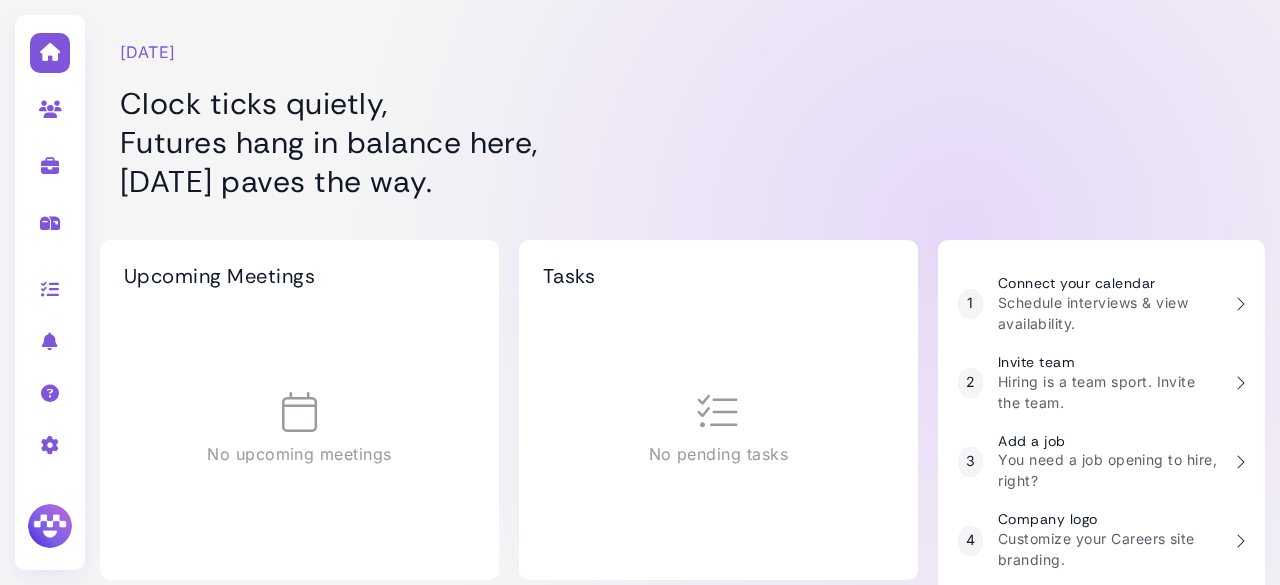 scroll, scrollTop: 0, scrollLeft: 0, axis: both 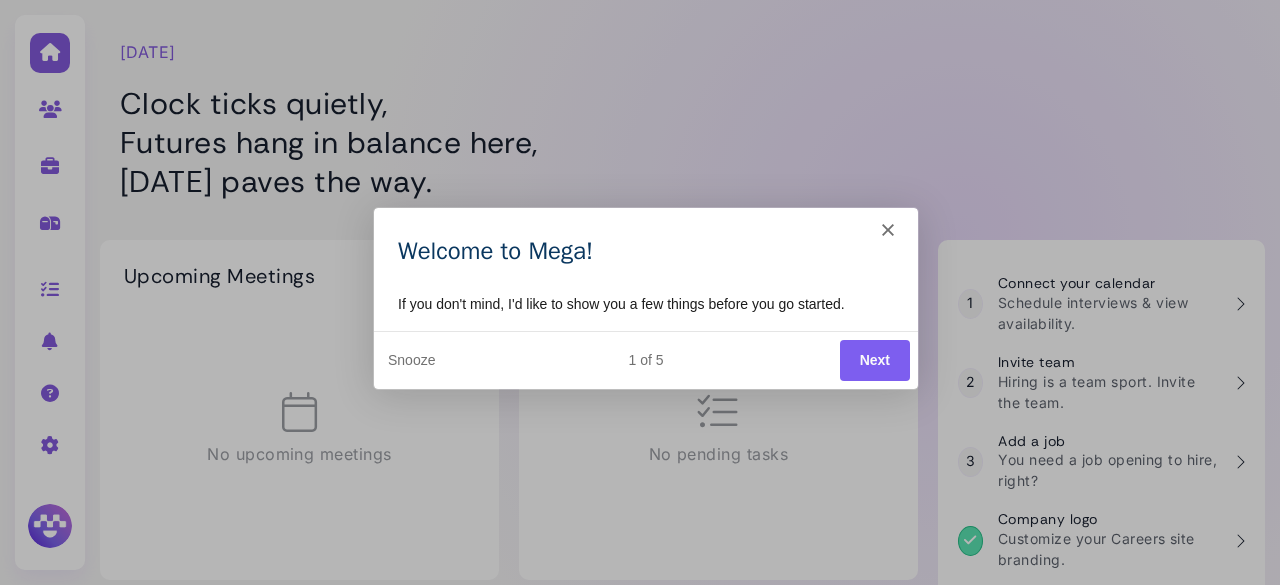 click on "Next" at bounding box center (874, 359) 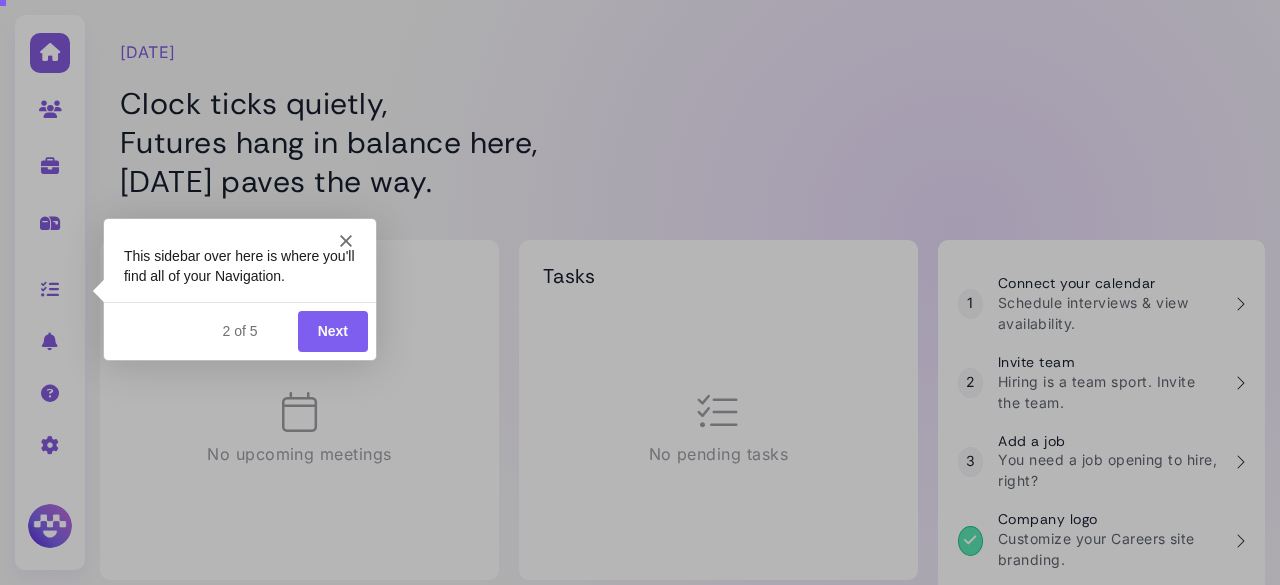 scroll, scrollTop: 0, scrollLeft: 0, axis: both 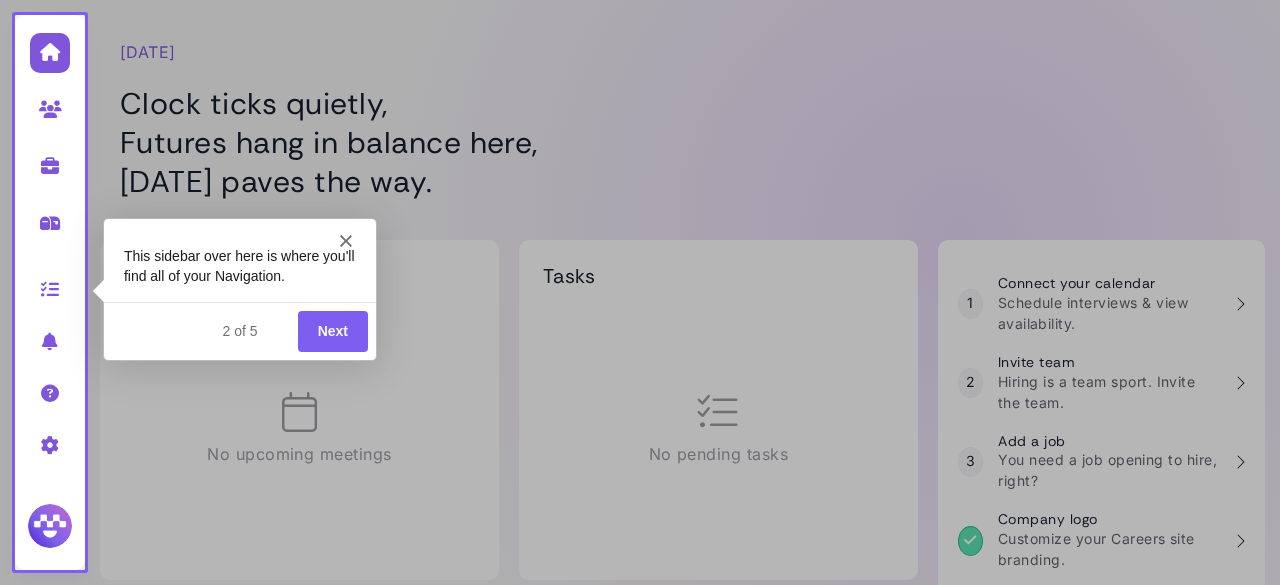 click on "Next" at bounding box center [332, 330] 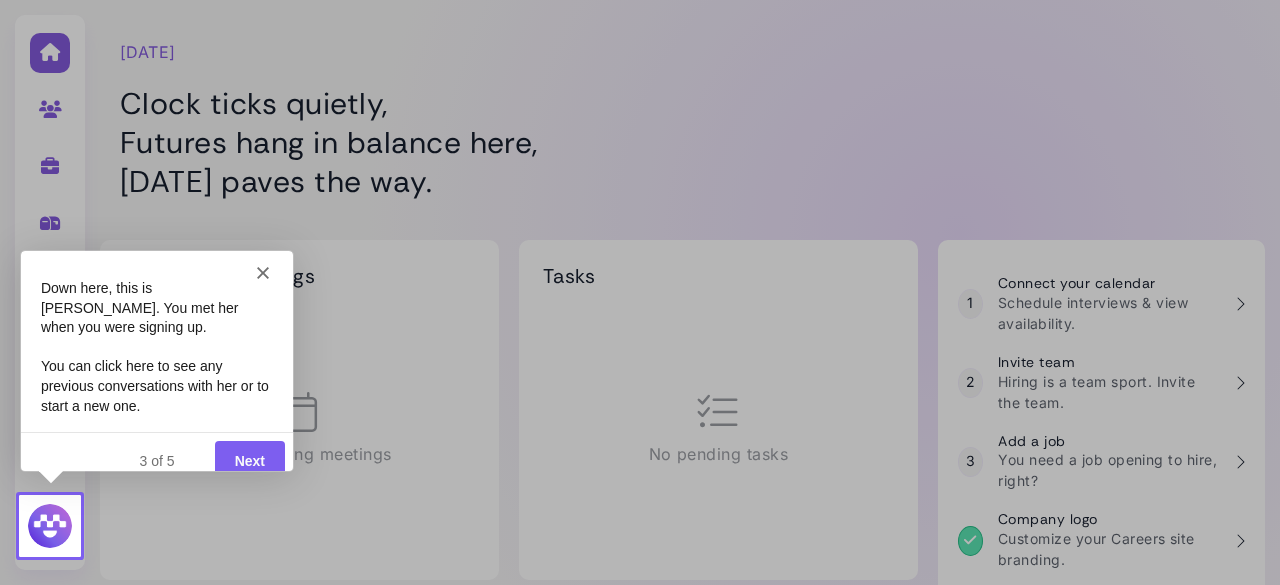 scroll, scrollTop: 0, scrollLeft: 0, axis: both 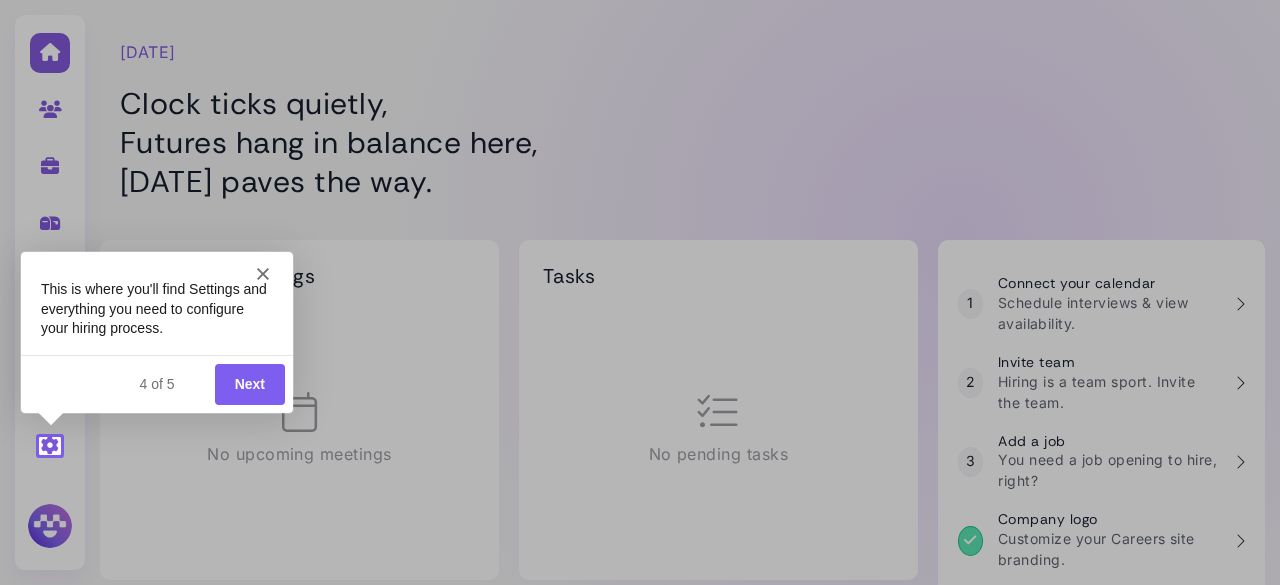click on "Next" at bounding box center [249, 382] 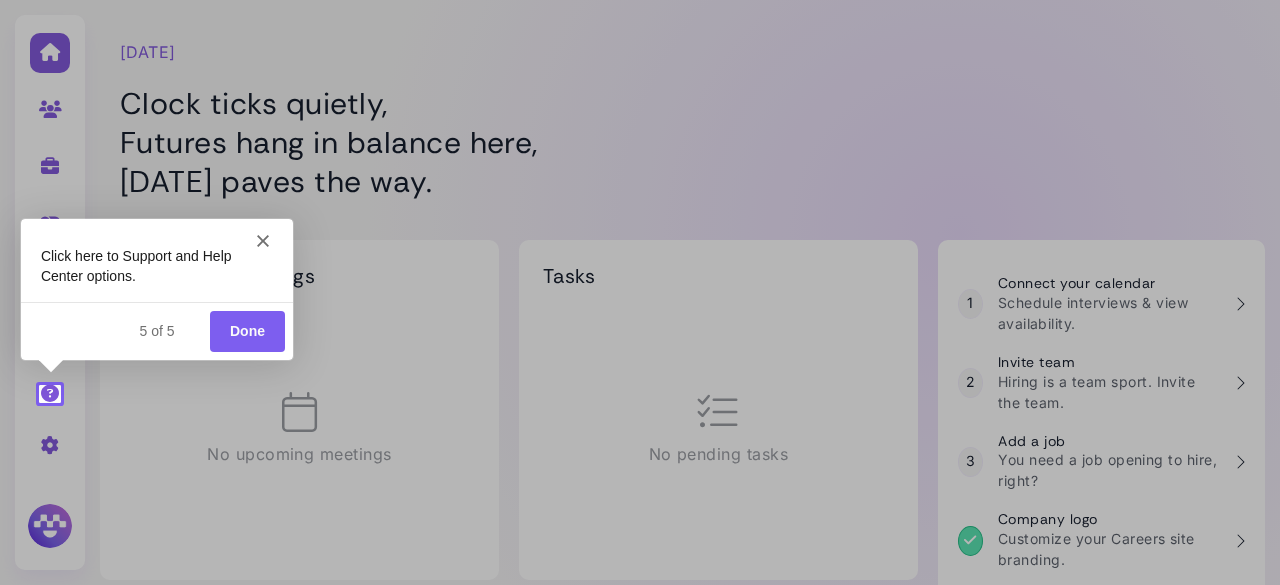scroll, scrollTop: 0, scrollLeft: 0, axis: both 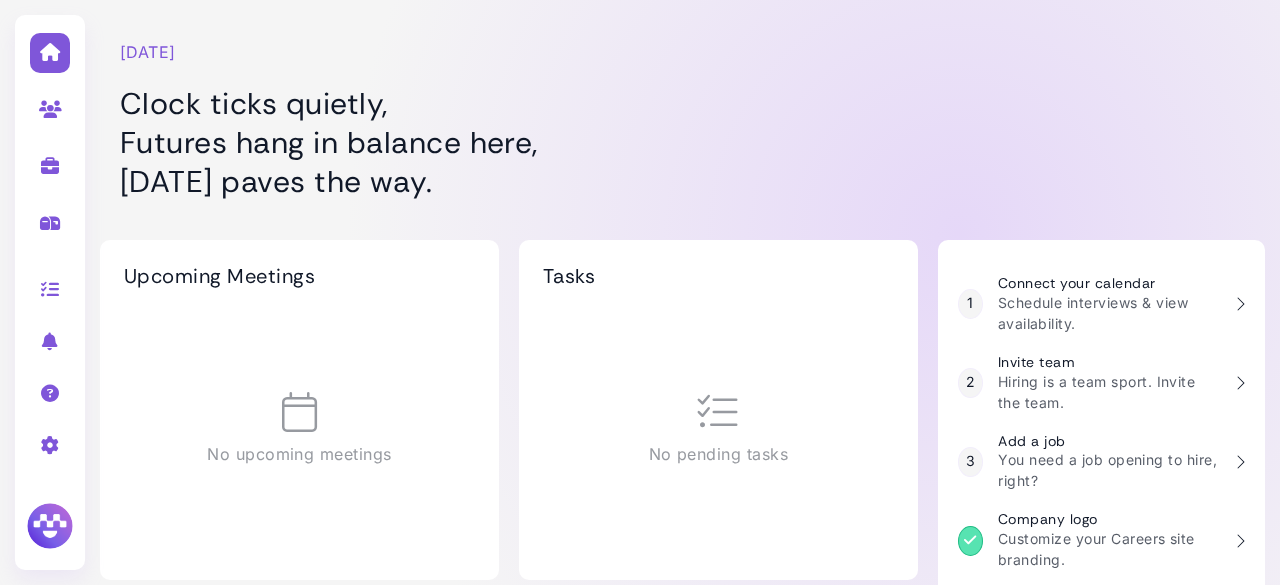click at bounding box center (50, 526) 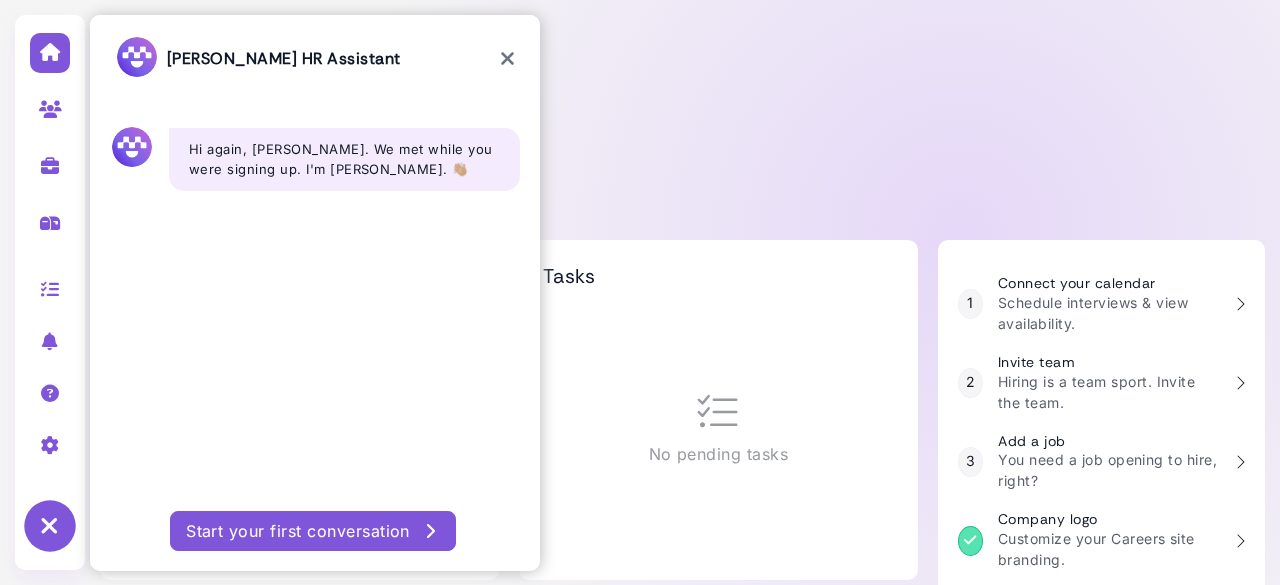 click at bounding box center [507, 59] 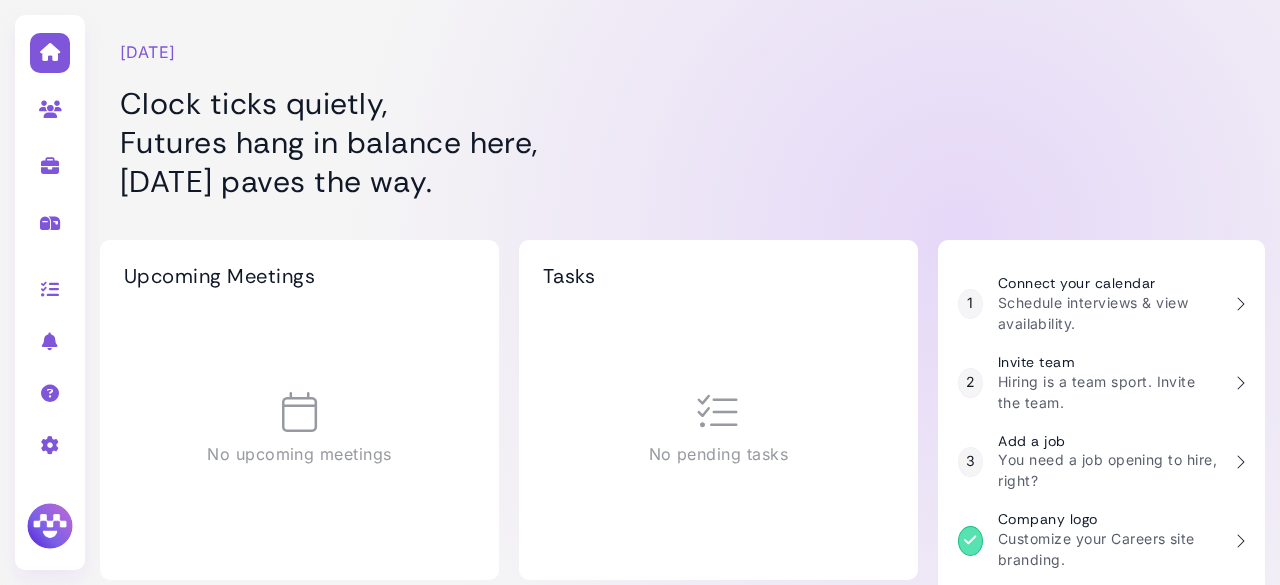 click at bounding box center (50, 526) 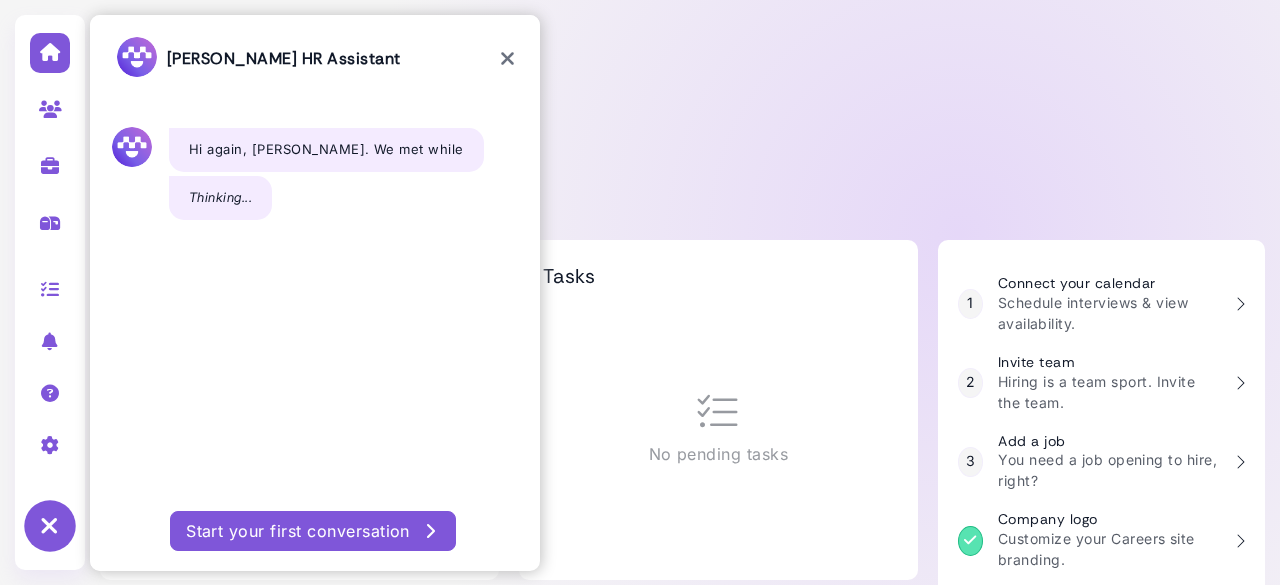 click on "Start your first conversation" at bounding box center (313, 531) 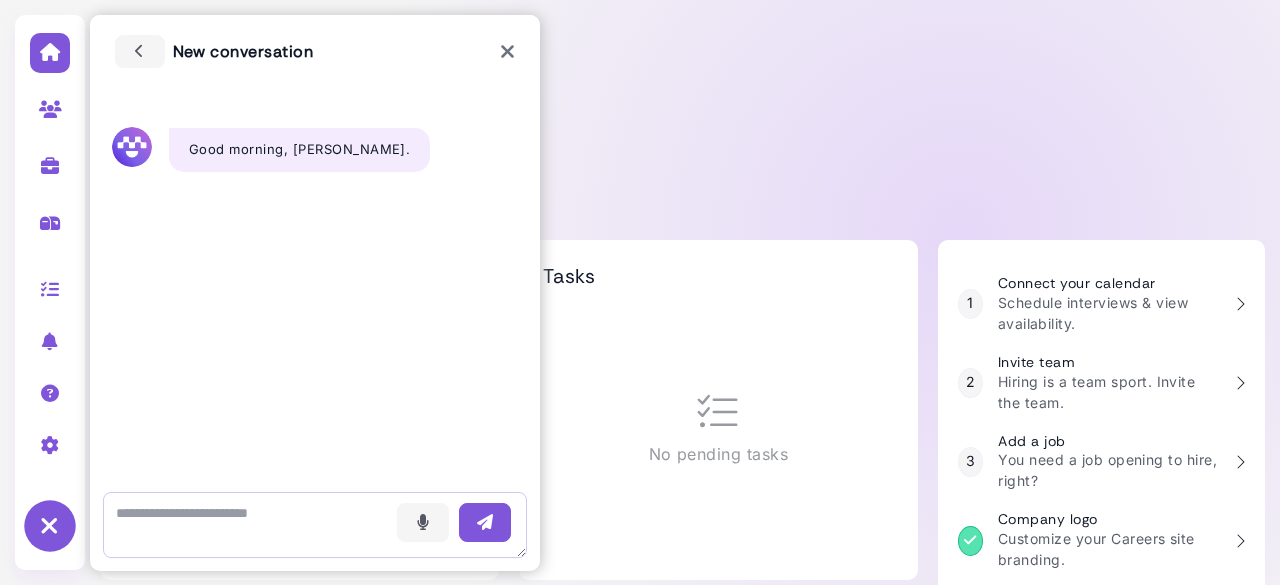 click at bounding box center (315, 525) 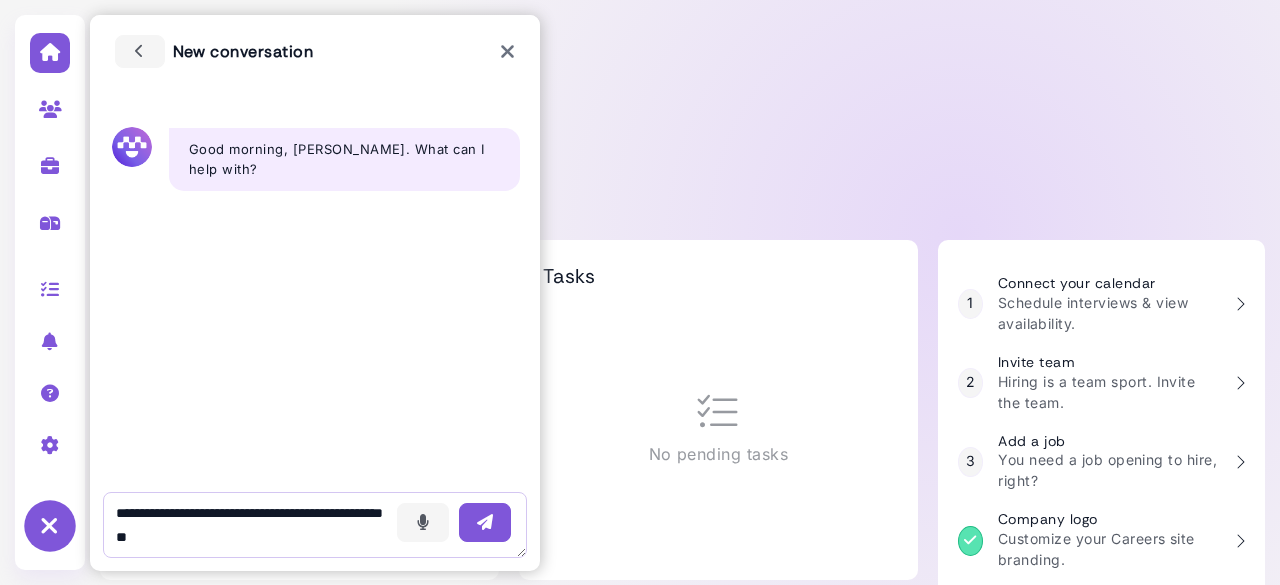 type on "**********" 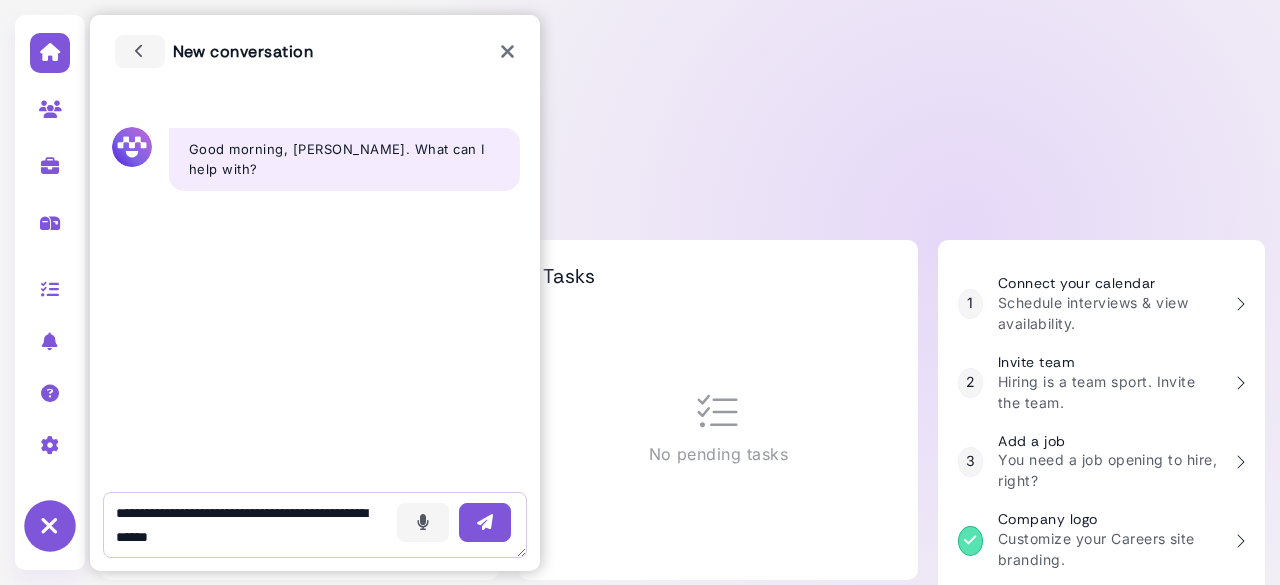 type 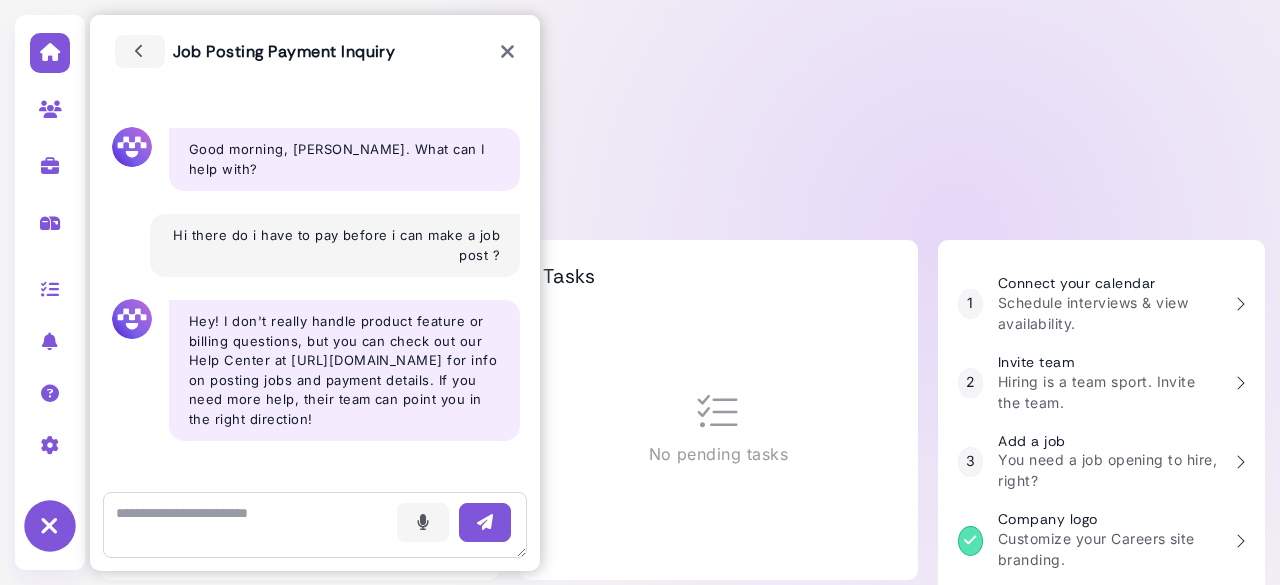 click at bounding box center (507, 52) 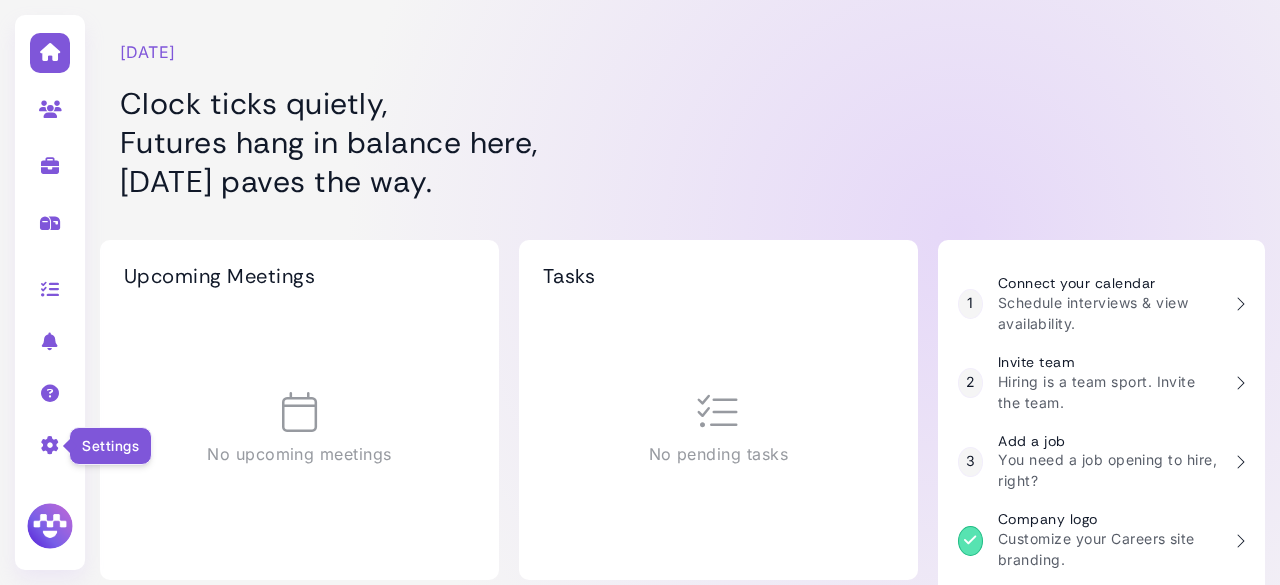 click at bounding box center (50, 445) 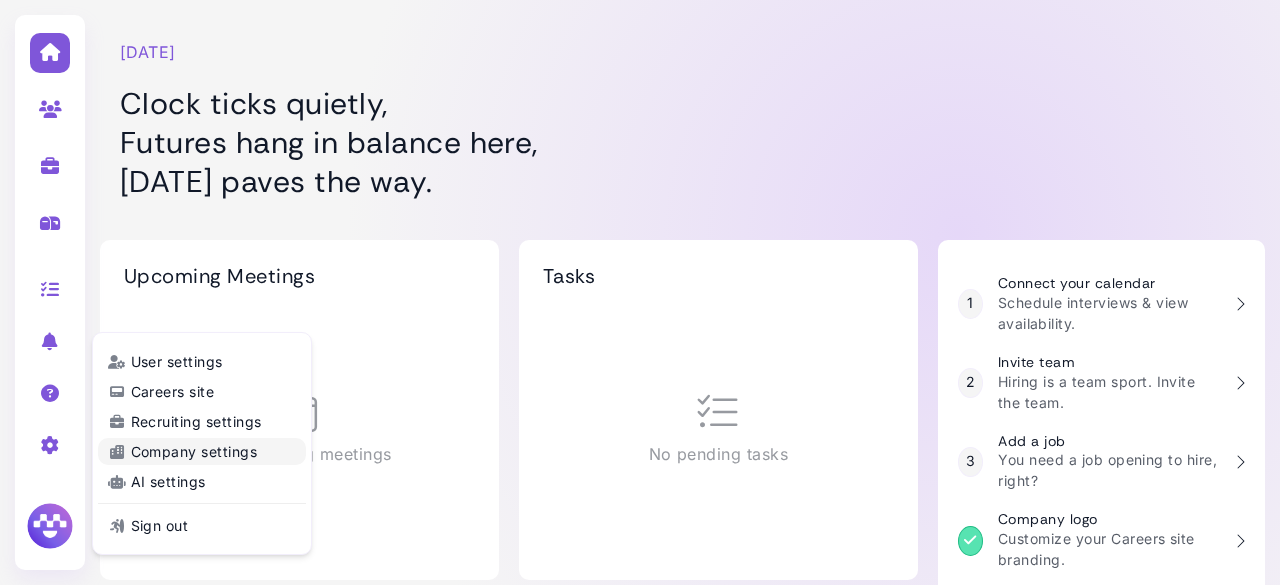 click on "Company settings" at bounding box center (202, 451) 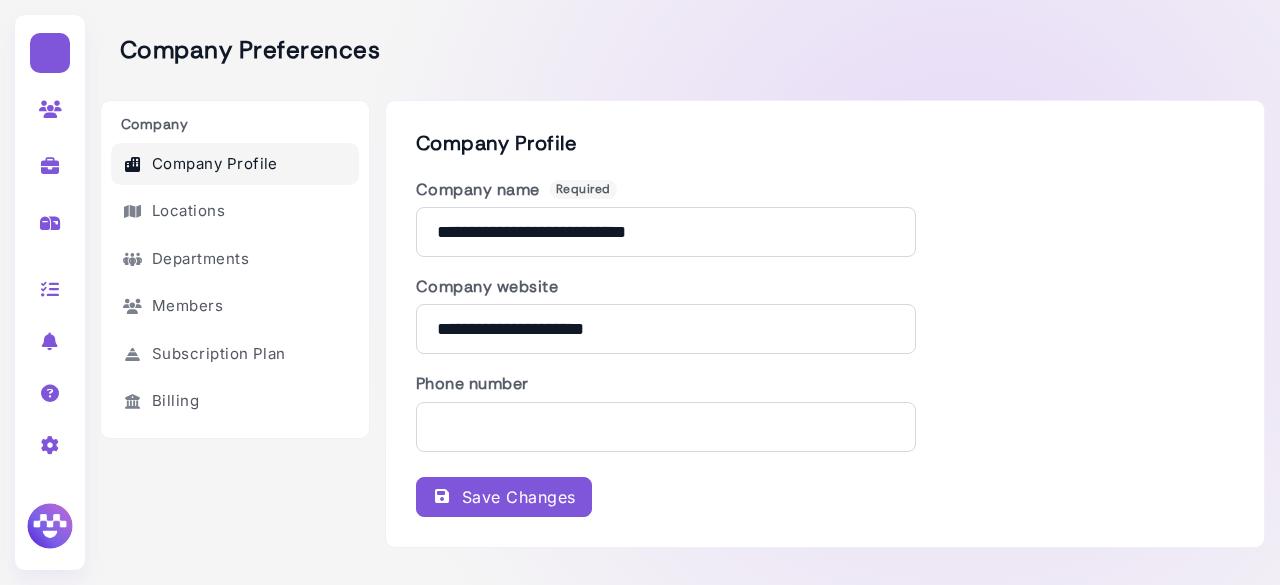 click on "Company website" at bounding box center [666, 286] 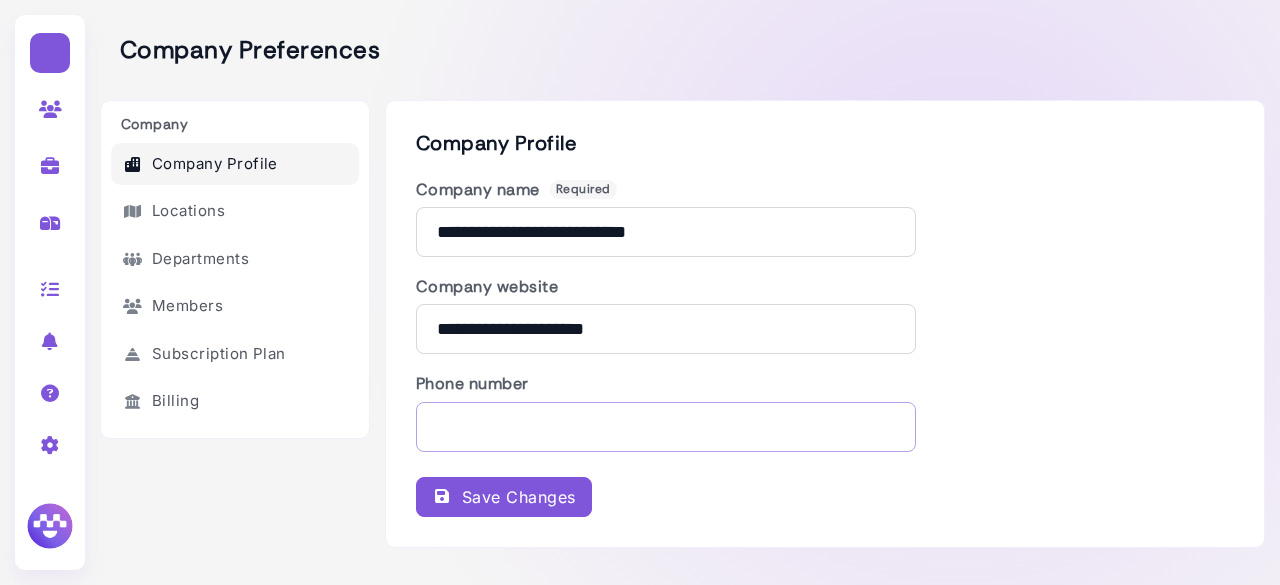 click at bounding box center [666, 427] 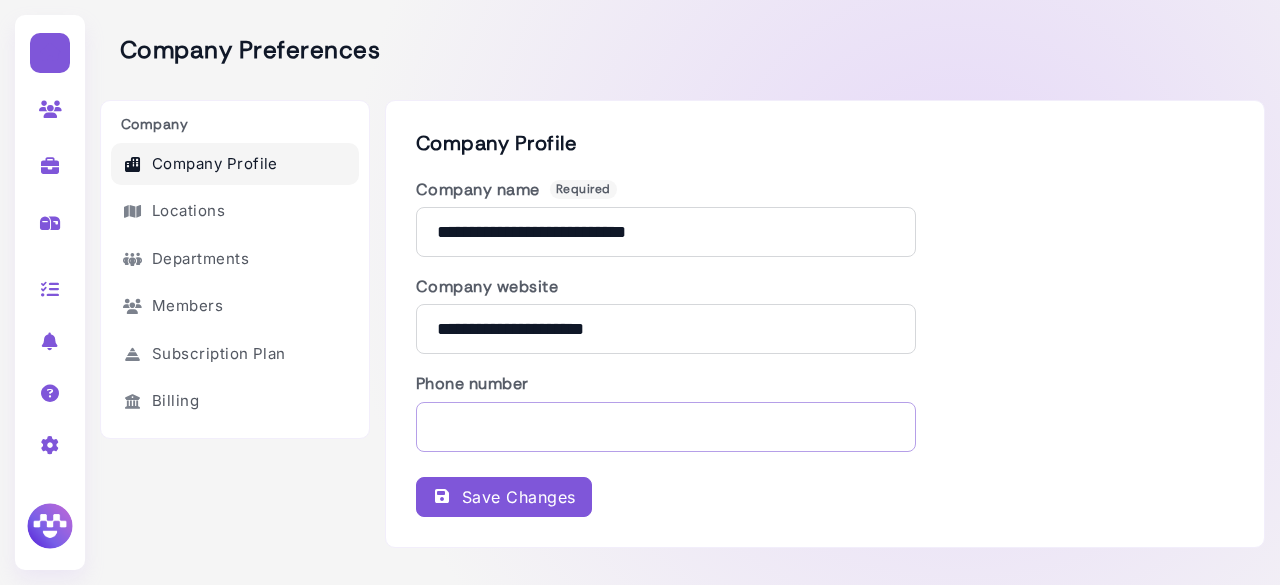 type on "**********" 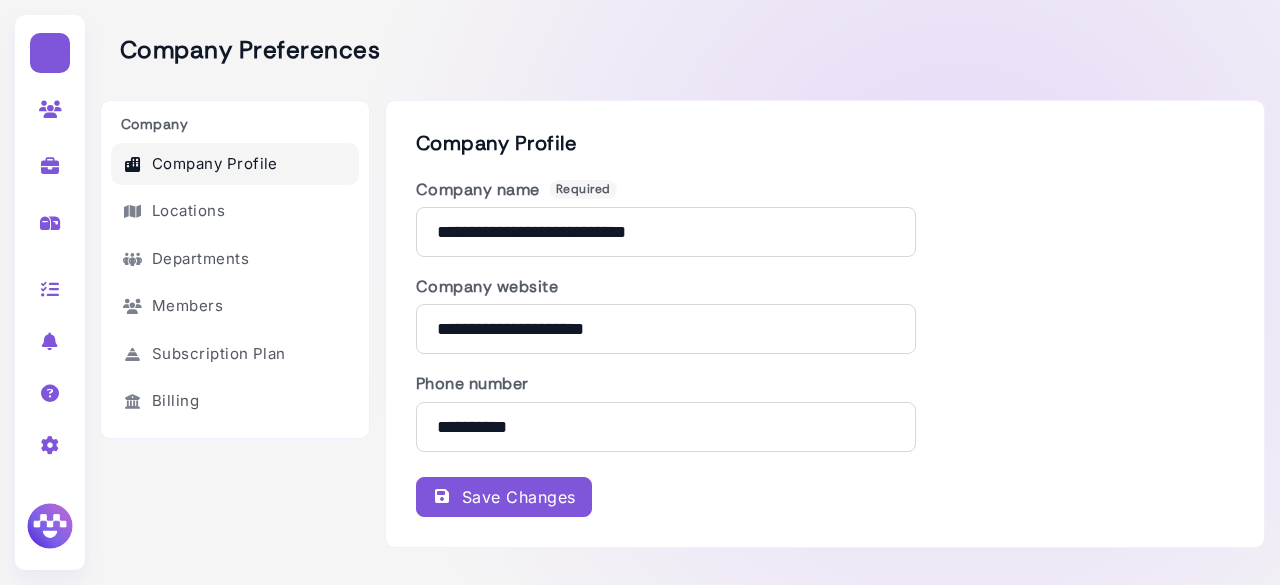click on "Save Changes" at bounding box center [504, 497] 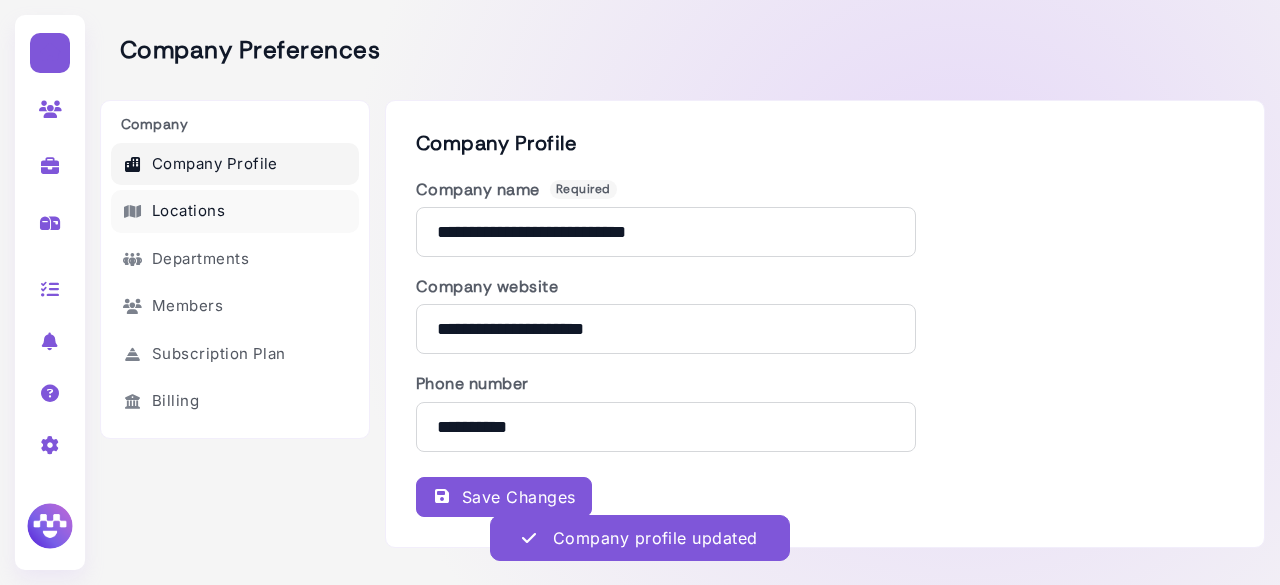 click on "Locations" at bounding box center (235, 211) 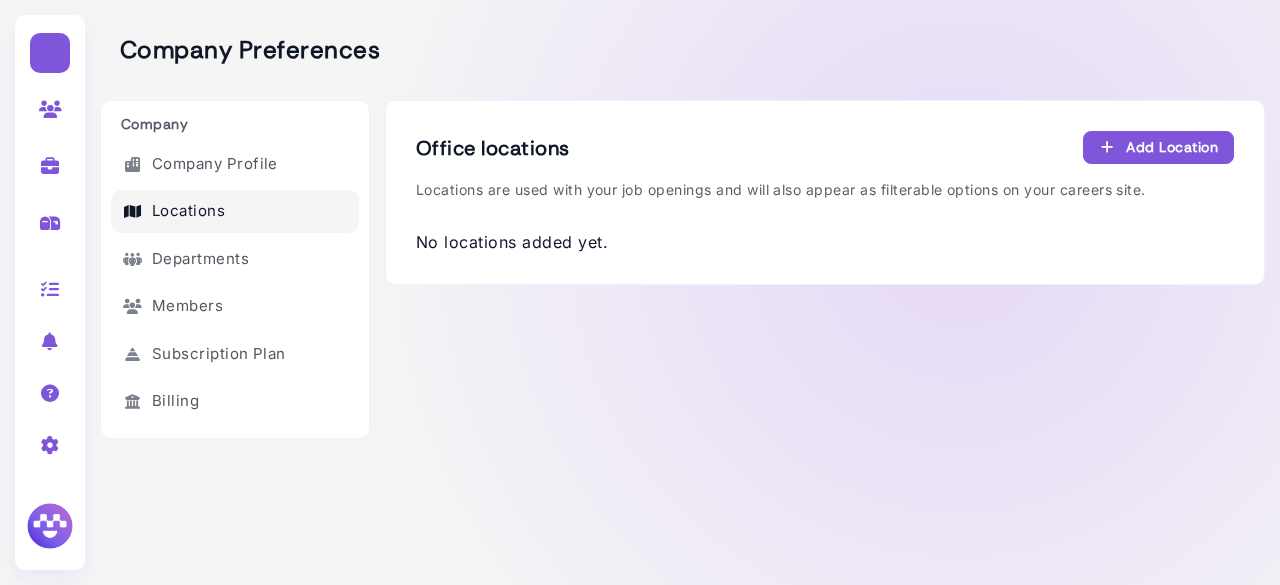 click on "Add Location" at bounding box center [1158, 147] 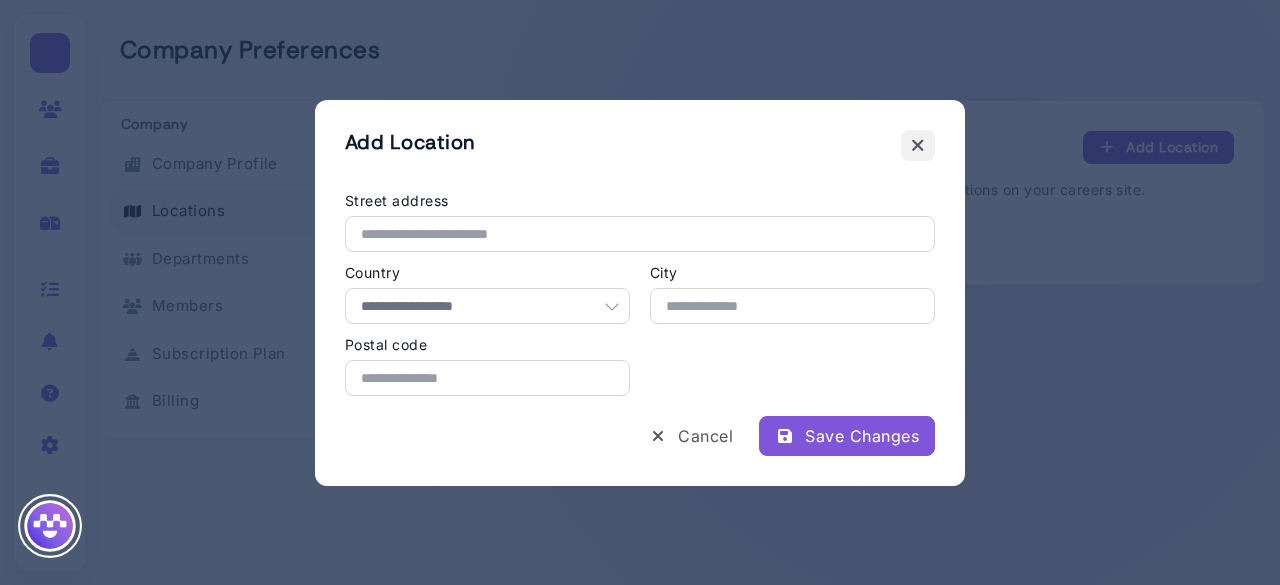 click at bounding box center (918, 145) 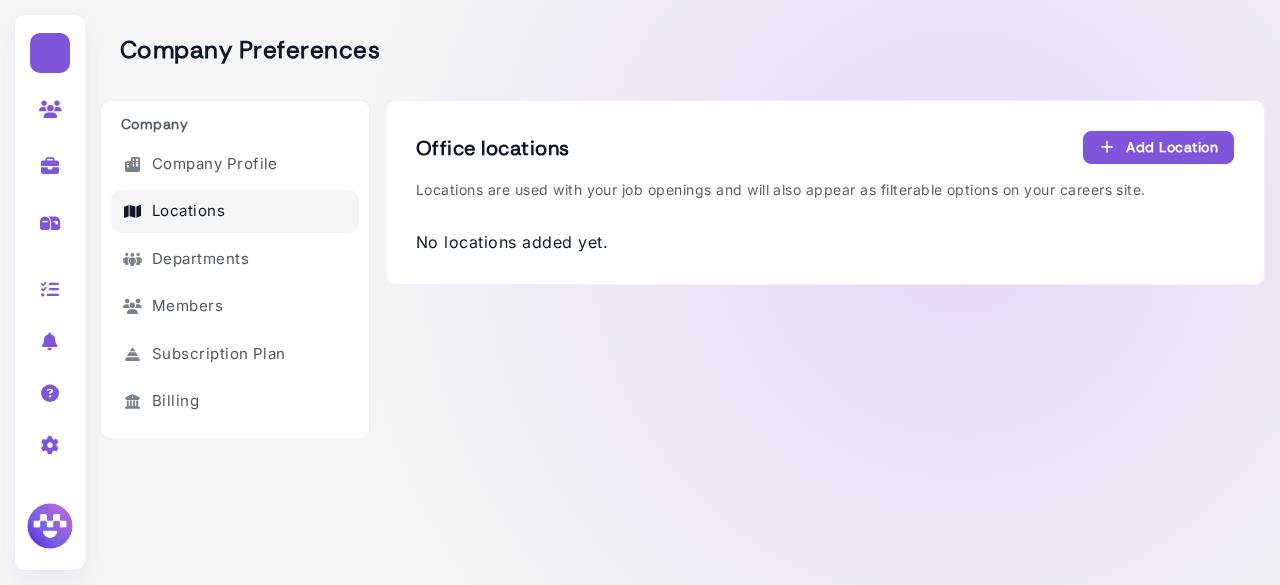 click on "Add Location" at bounding box center [1158, 147] 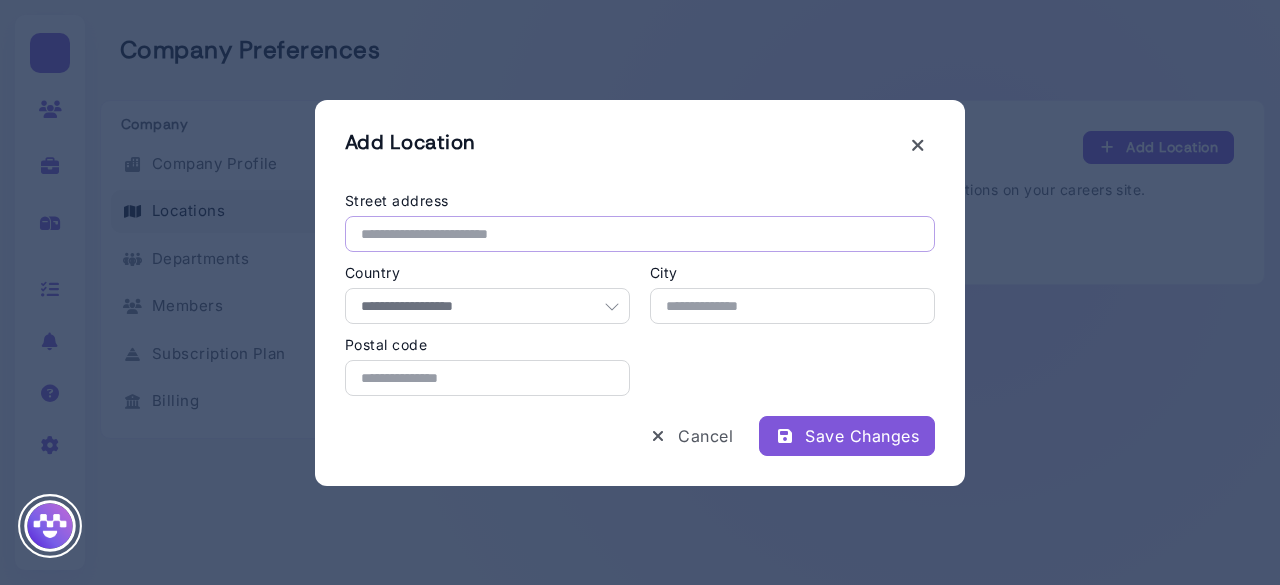 click at bounding box center (640, 234) 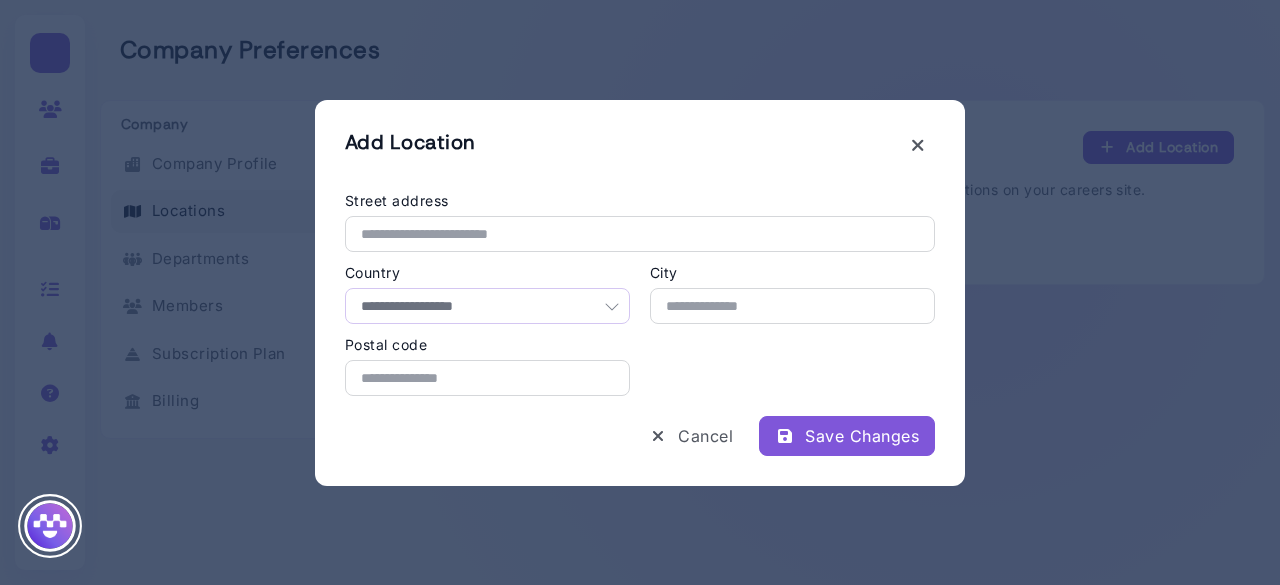 click on "**********" at bounding box center [487, 306] 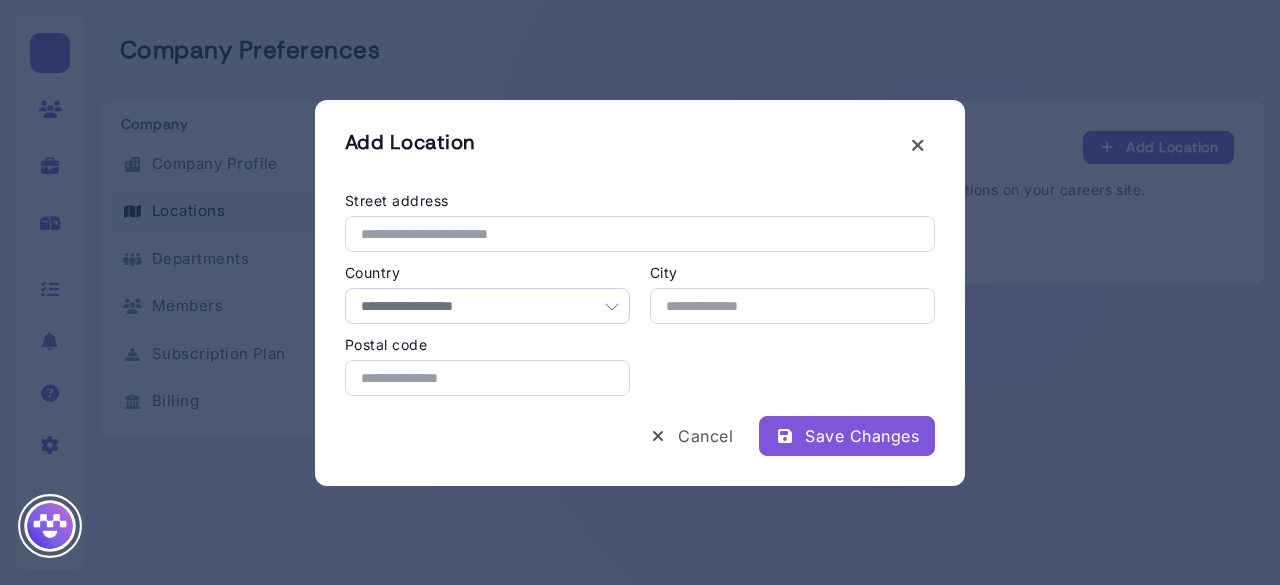 select on "**" 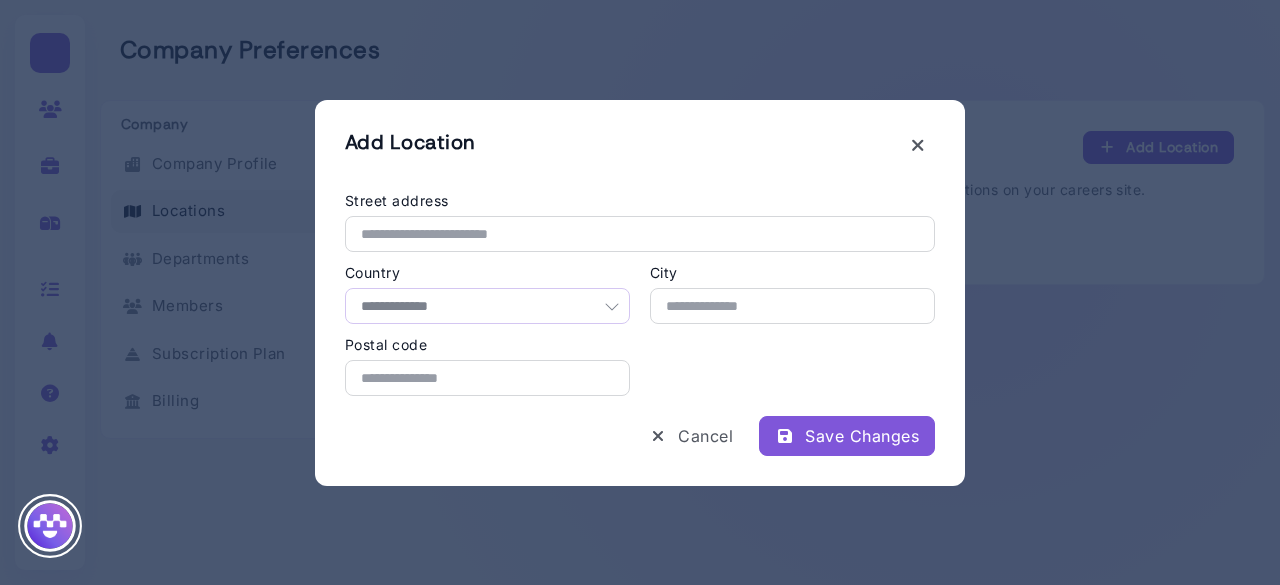 click on "**********" at bounding box center [487, 306] 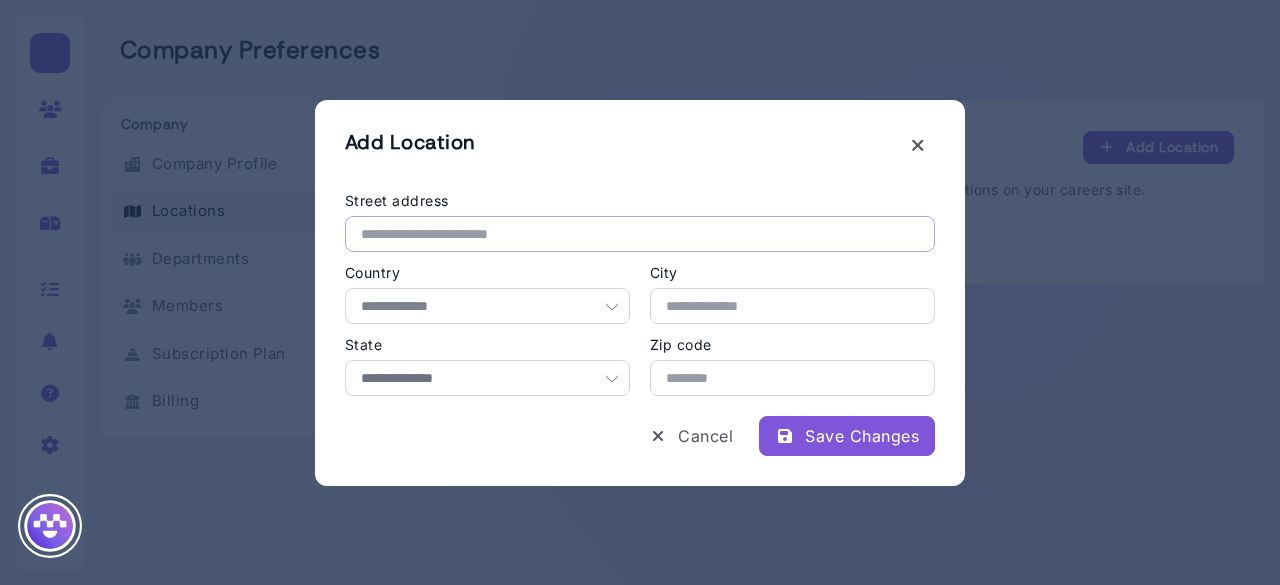 click at bounding box center (640, 234) 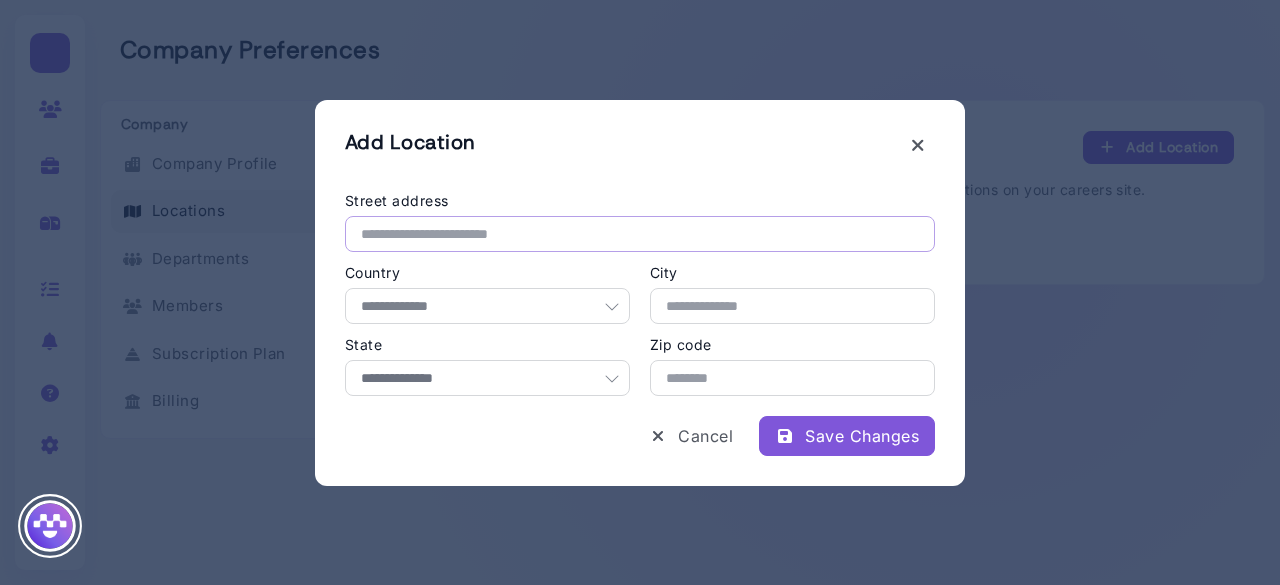 click at bounding box center [640, 234] 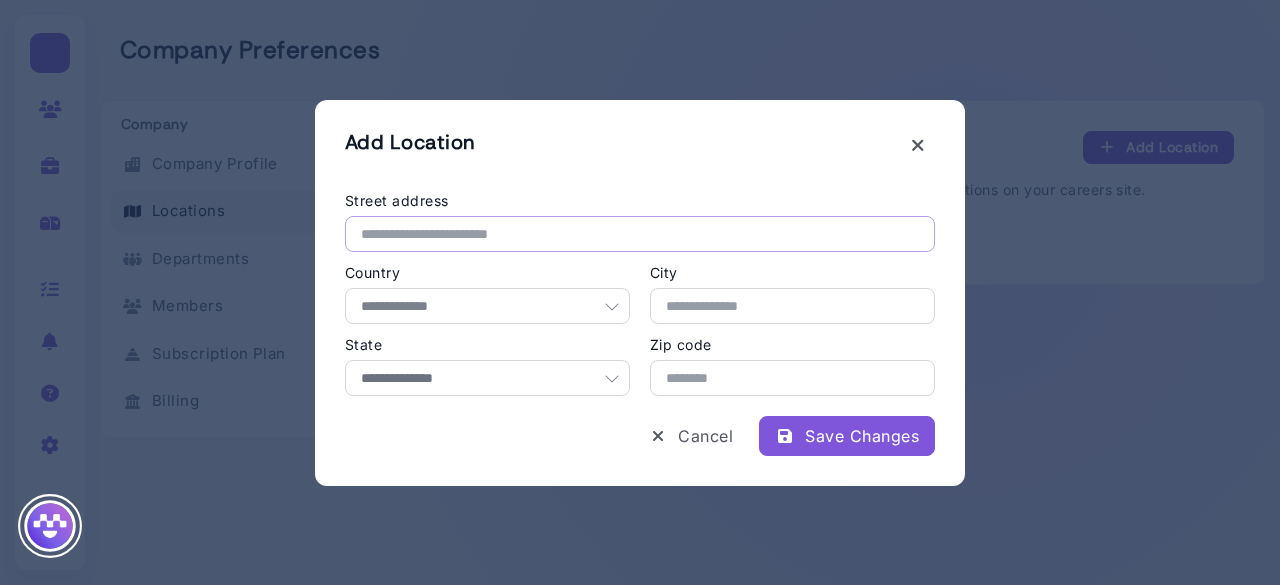 click at bounding box center [640, 234] 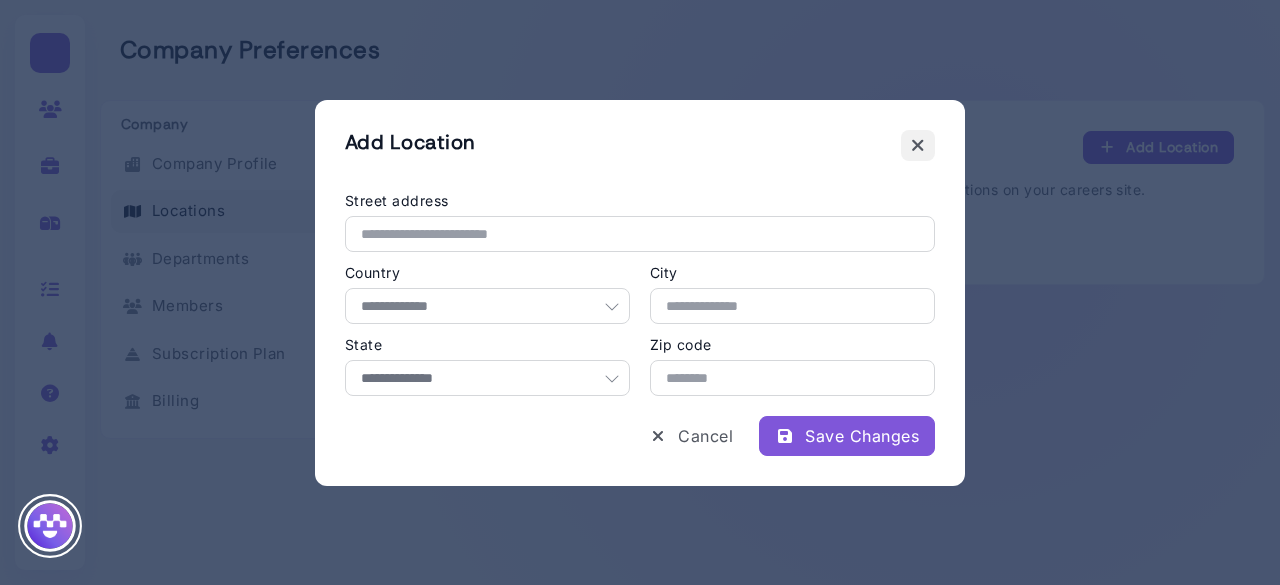 click at bounding box center [918, 145] 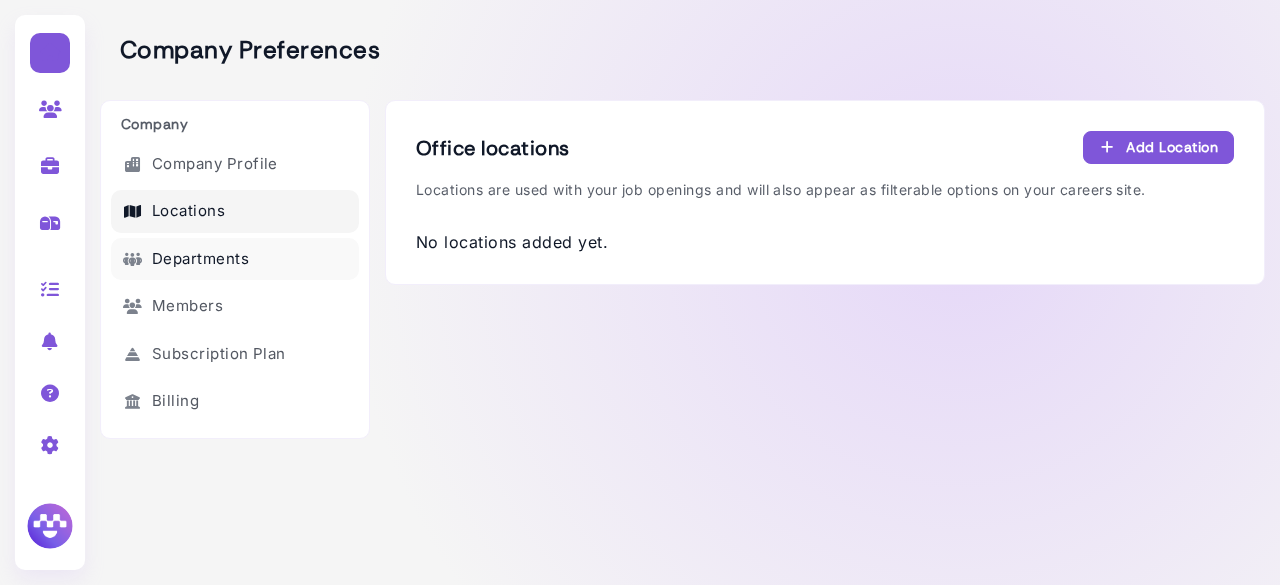 click on "Departments" at bounding box center [235, 259] 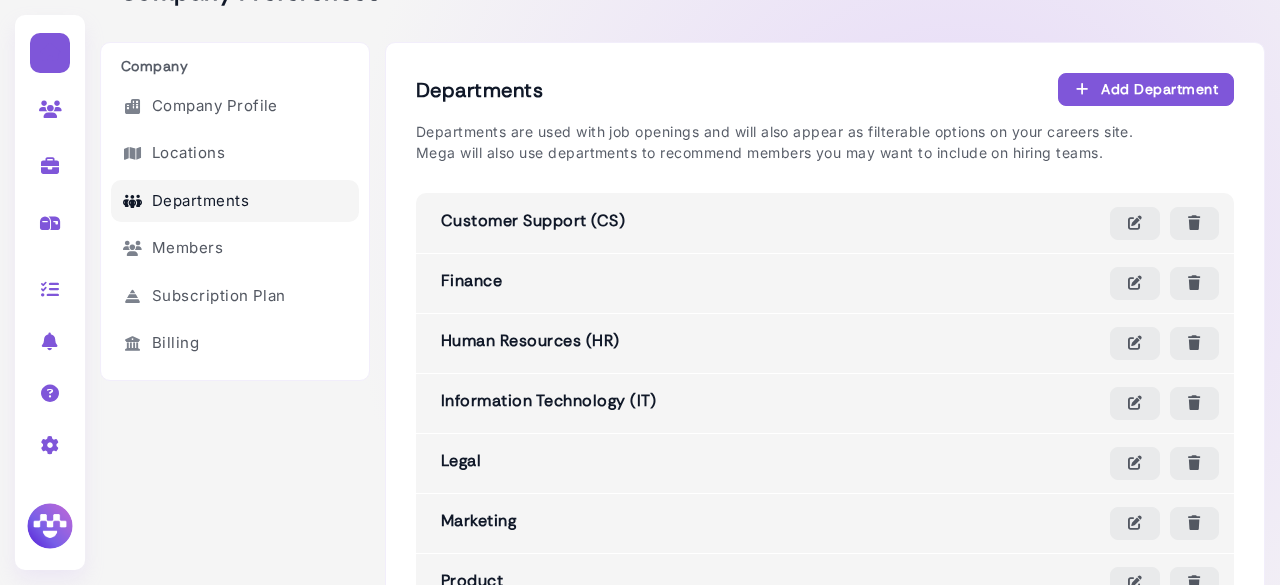 scroll, scrollTop: 55, scrollLeft: 0, axis: vertical 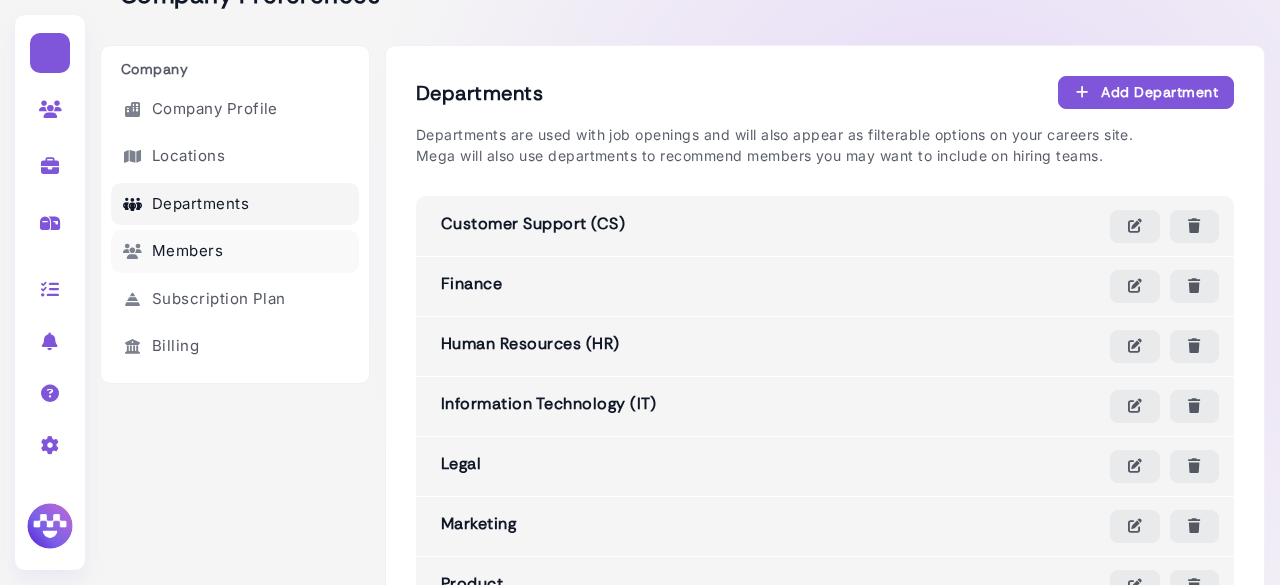 click on "Members" at bounding box center [235, 251] 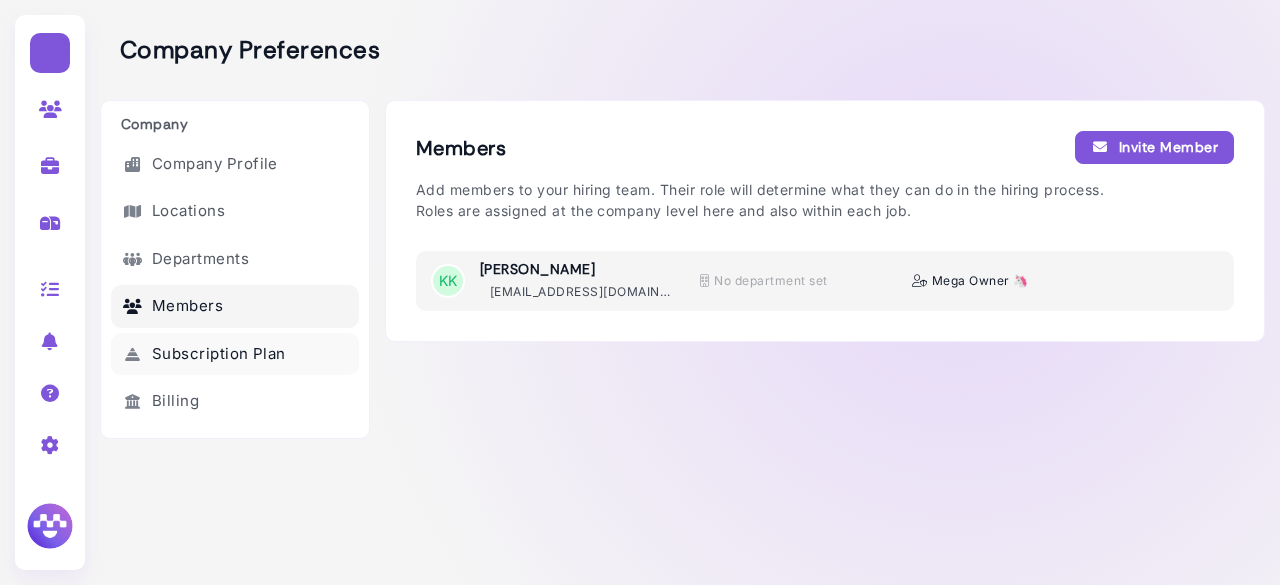 click on "Subscription Plan" at bounding box center (235, 354) 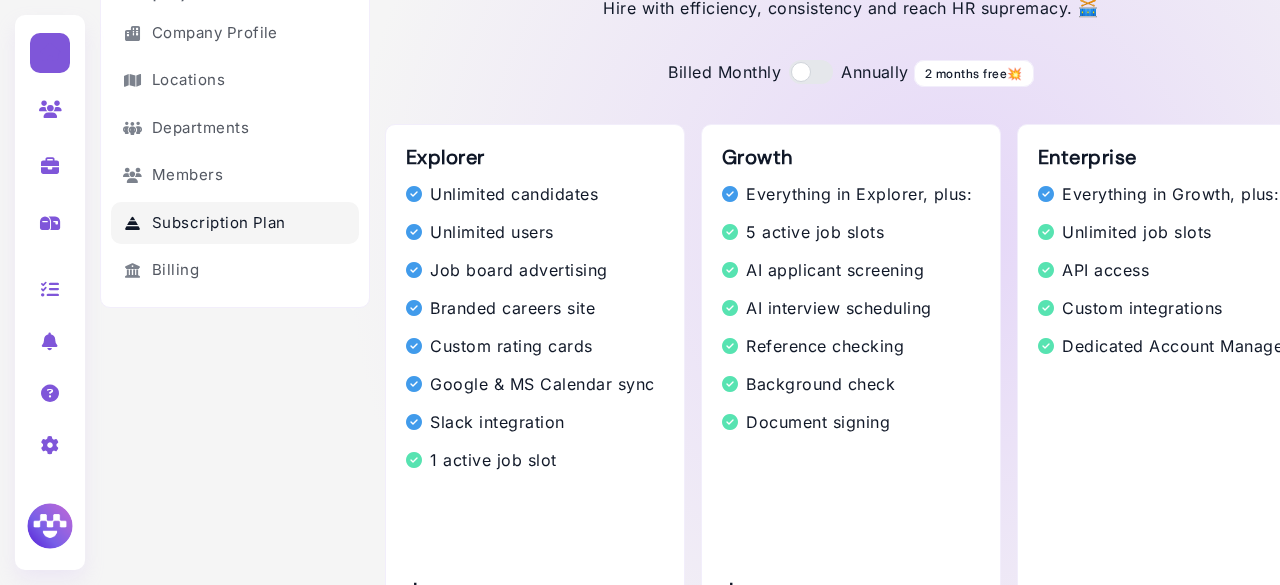 scroll, scrollTop: 132, scrollLeft: 0, axis: vertical 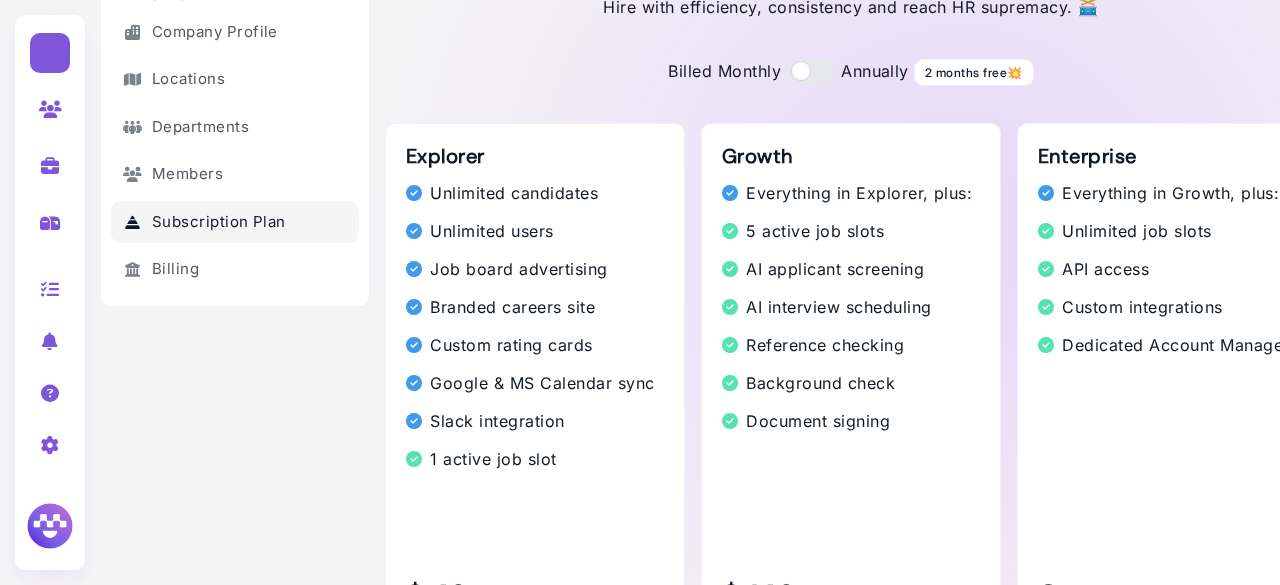 click at bounding box center (811, 71) 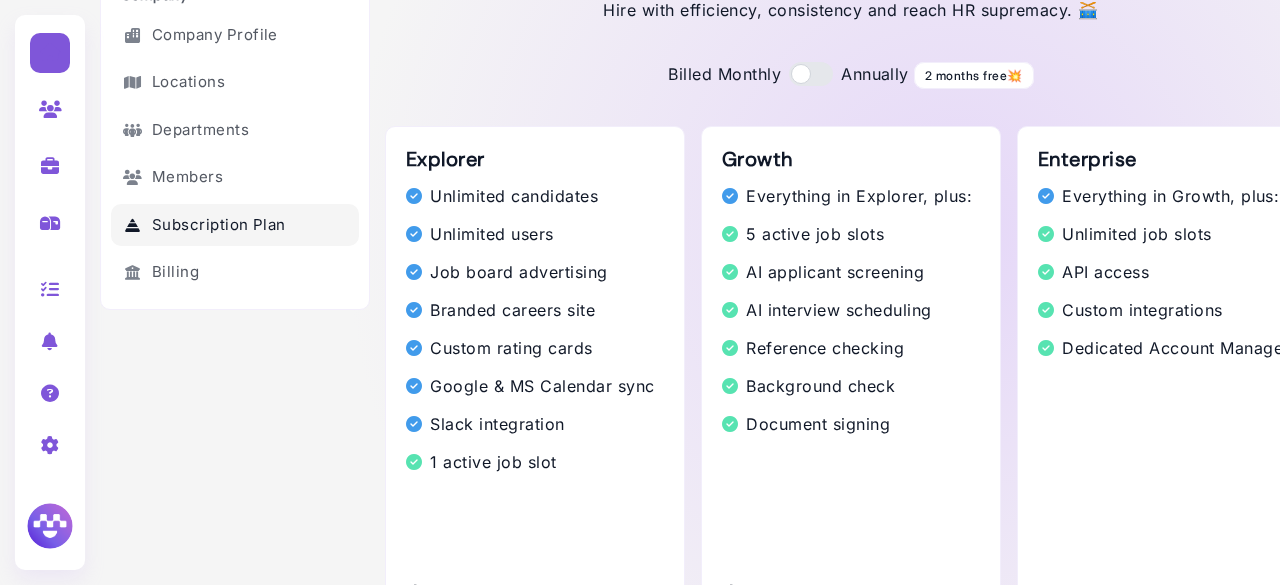 scroll, scrollTop: 128, scrollLeft: 0, axis: vertical 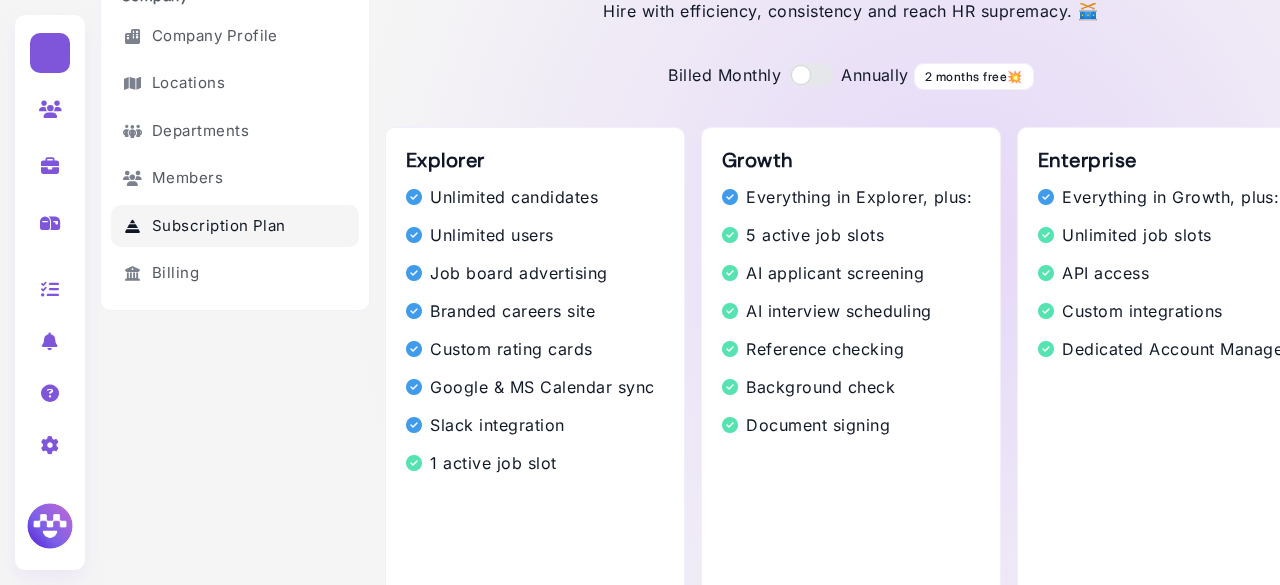 click at bounding box center (811, 75) 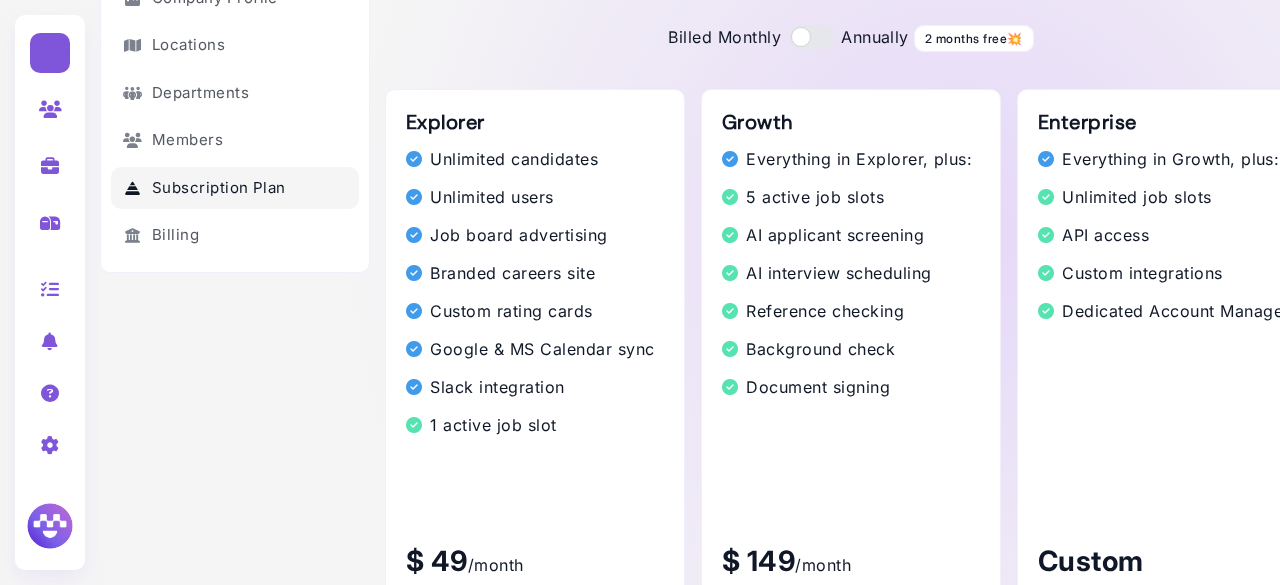 scroll, scrollTop: 142, scrollLeft: 0, axis: vertical 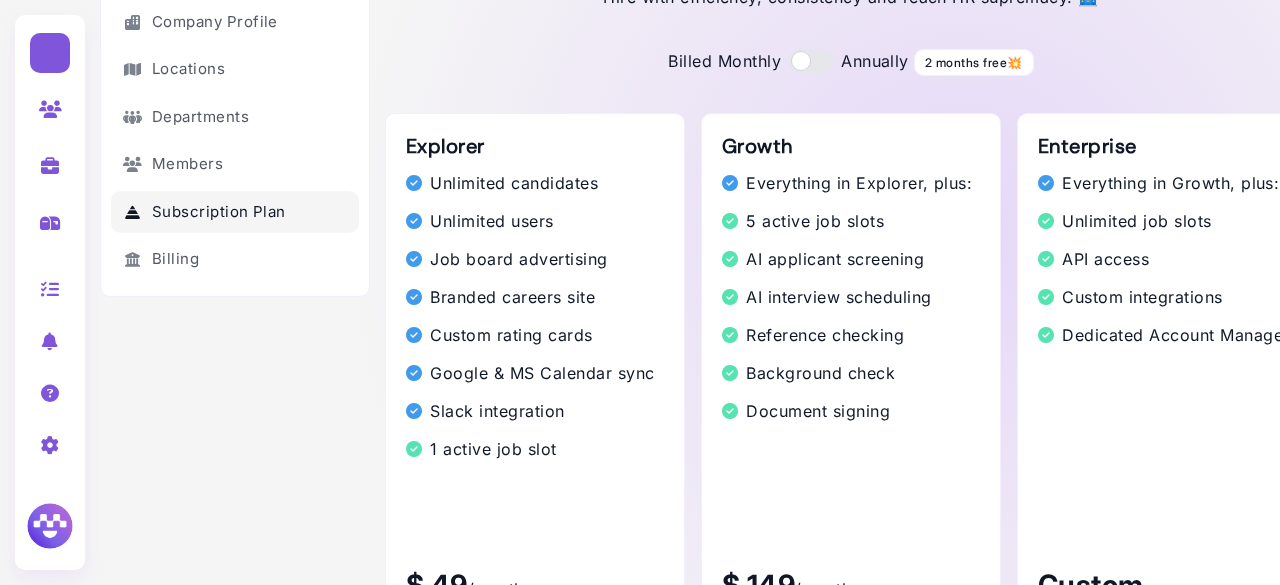 drag, startPoint x: 797, startPoint y: 69, endPoint x: 794, endPoint y: 59, distance: 10.440307 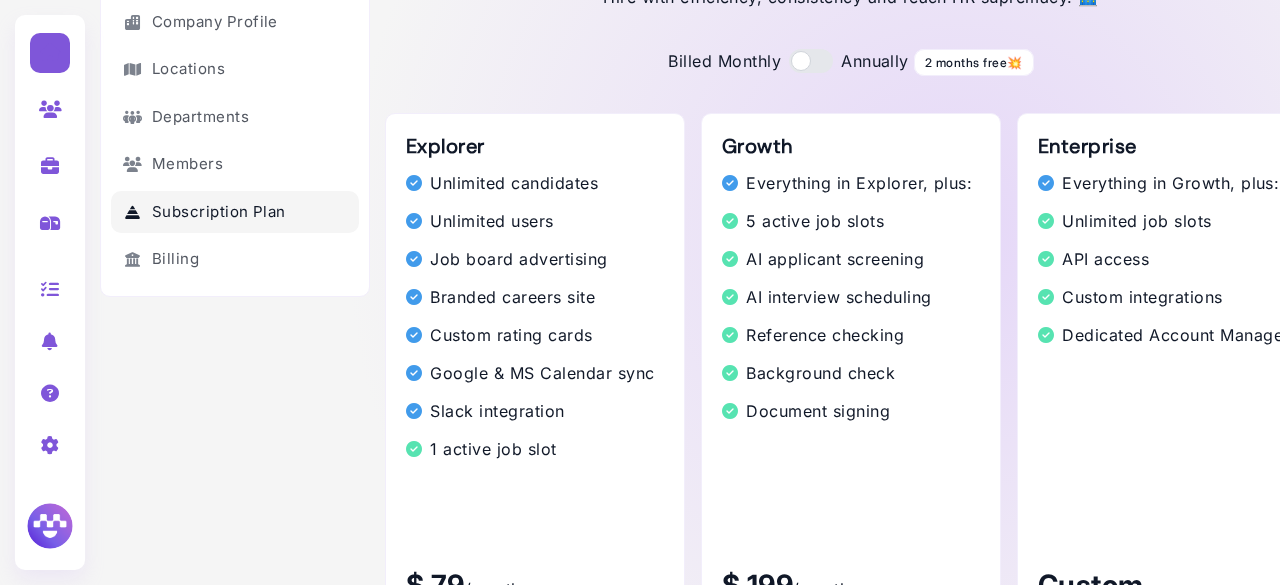 click at bounding box center [811, 61] 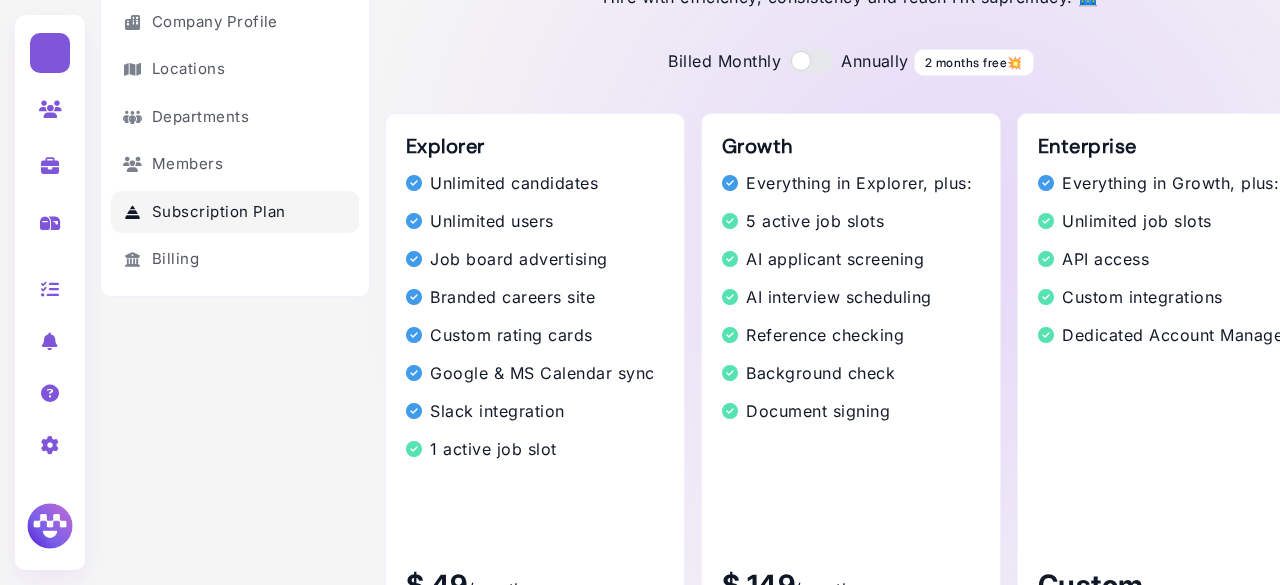 click at bounding box center [811, 61] 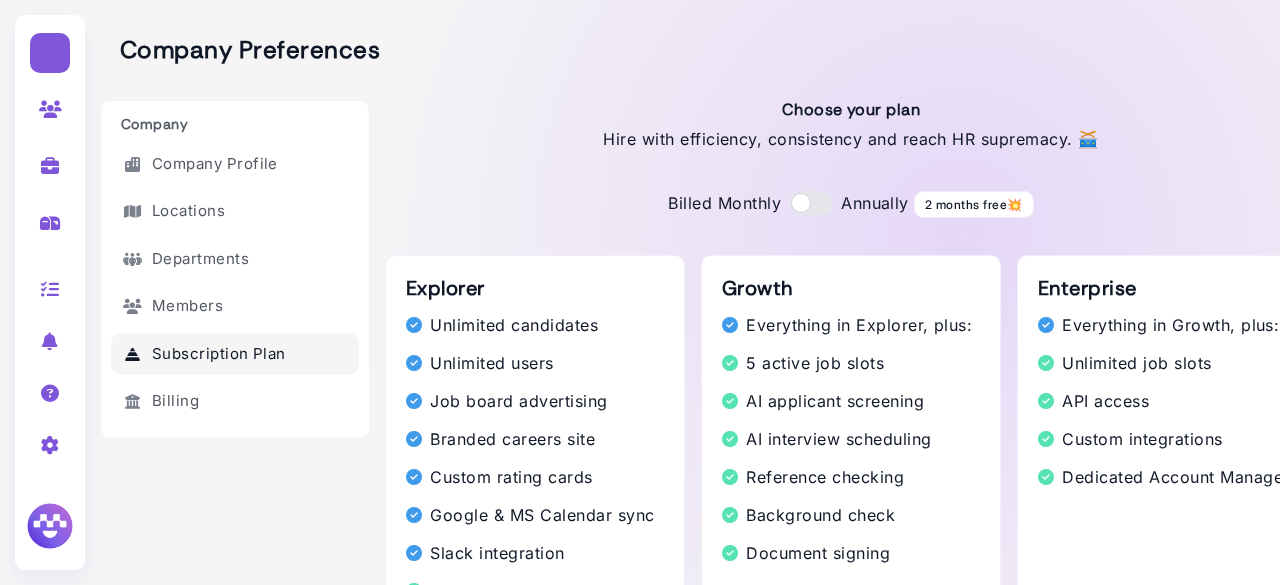 scroll, scrollTop: 295, scrollLeft: 0, axis: vertical 